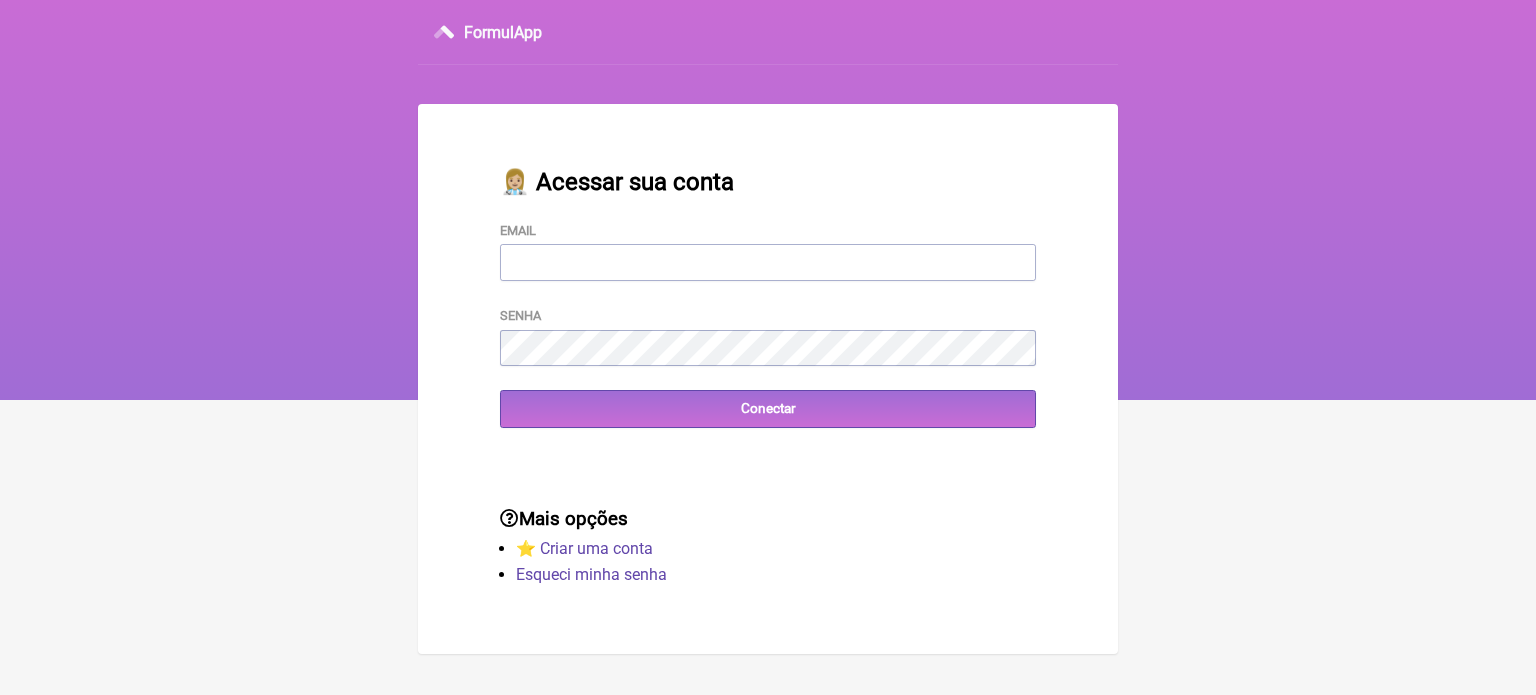 scroll, scrollTop: 0, scrollLeft: 0, axis: both 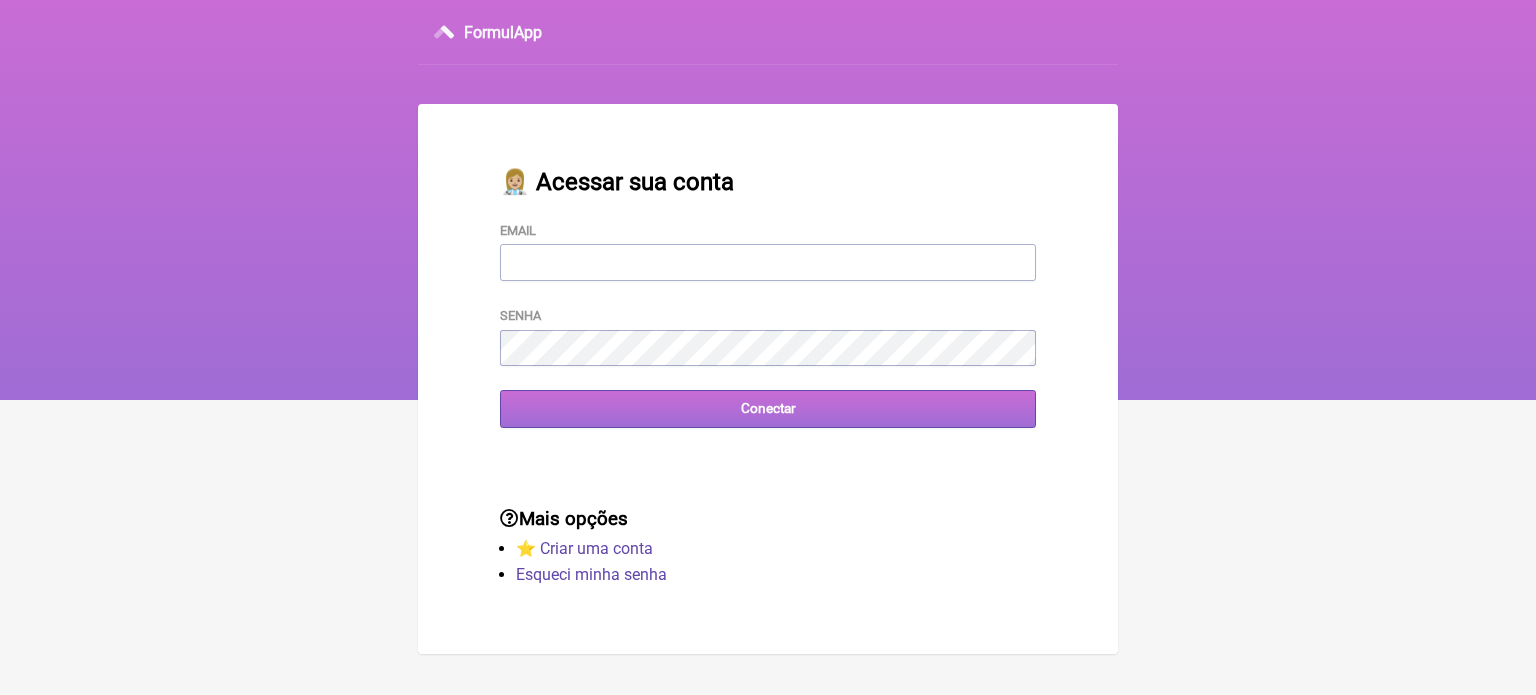 type on "wagnercarvalho8218@yahoo.com.br" 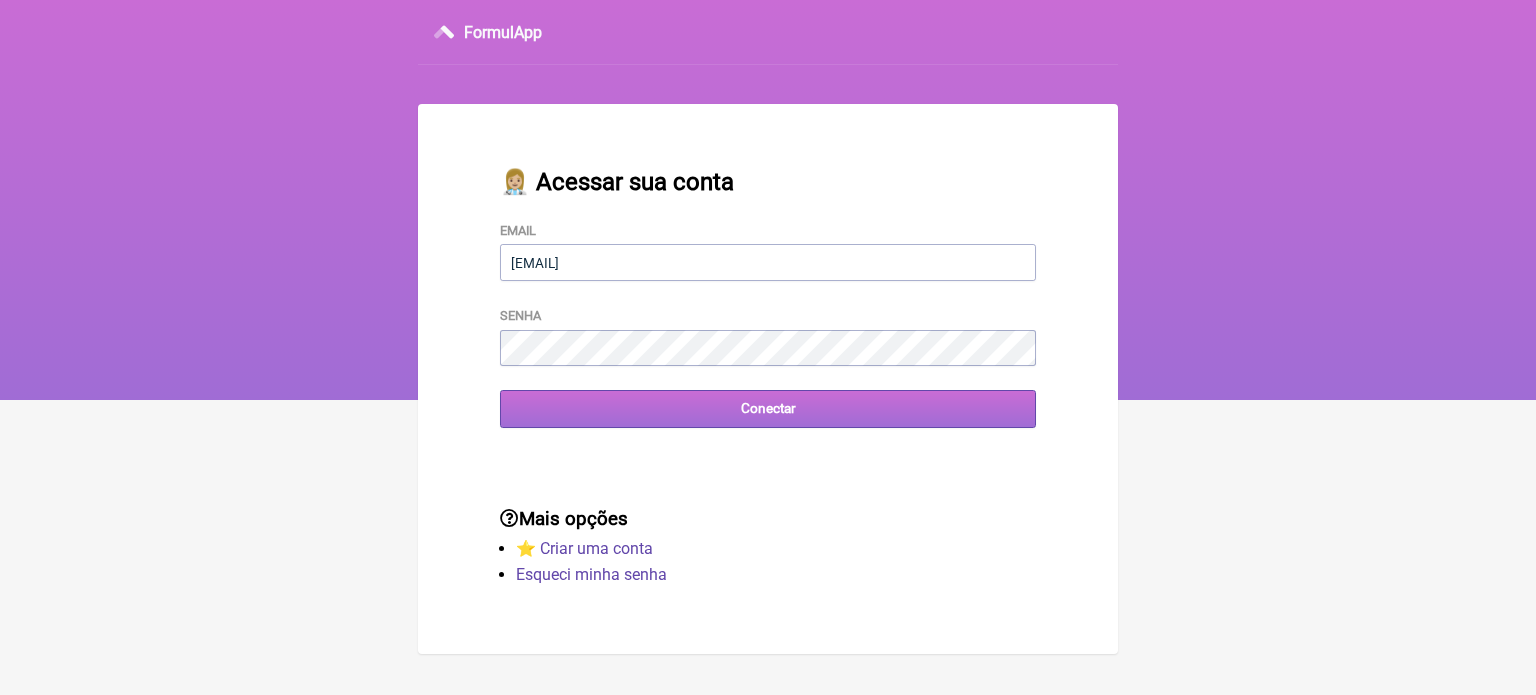 click on "Conectar" at bounding box center [768, 408] 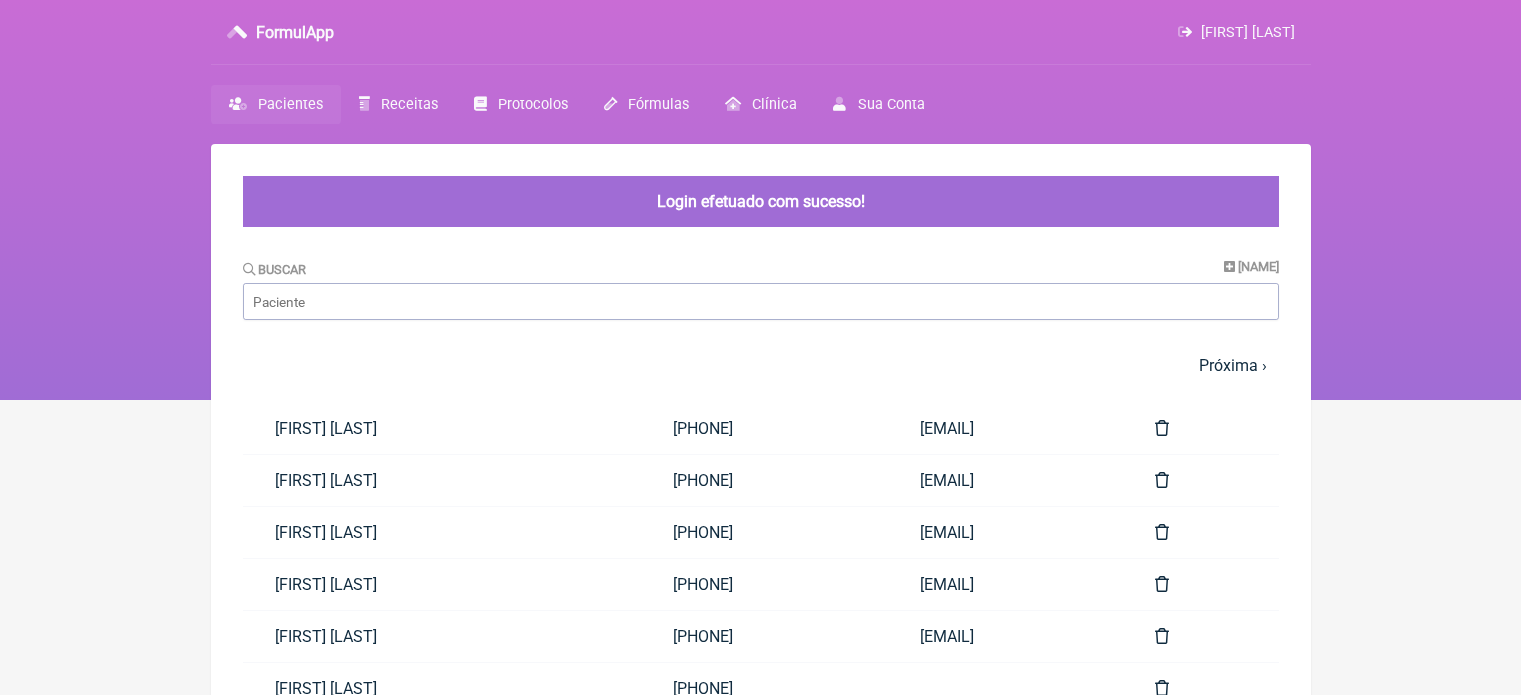 scroll, scrollTop: 0, scrollLeft: 0, axis: both 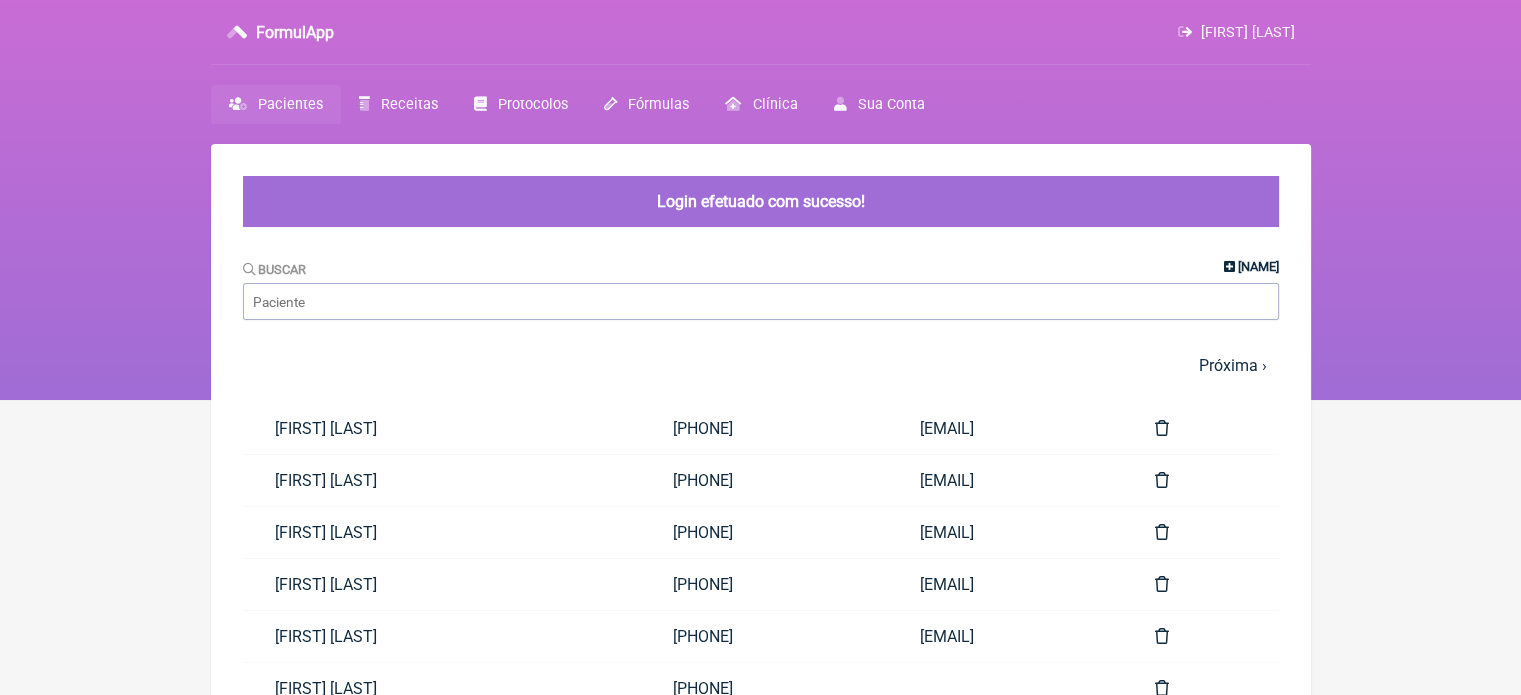 click at bounding box center (1229, 267) 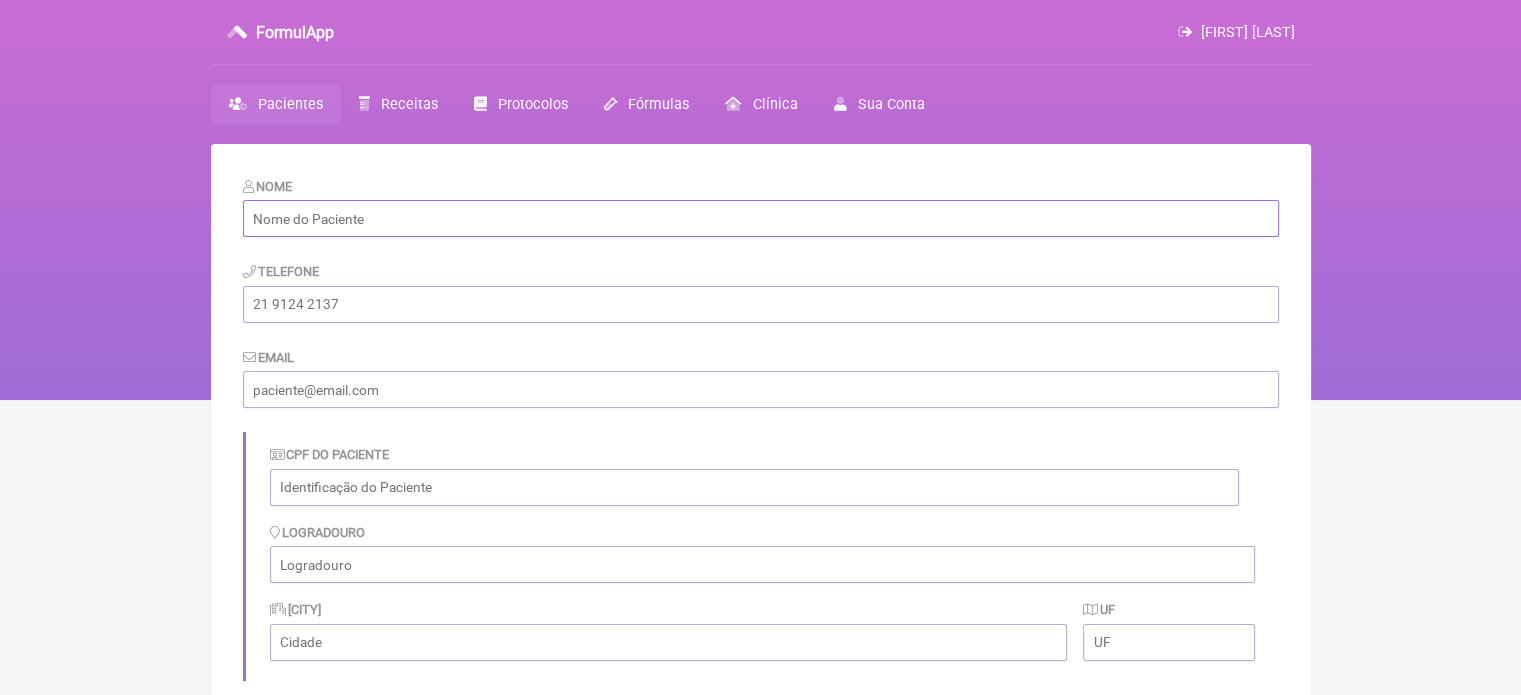 click at bounding box center [761, 218] 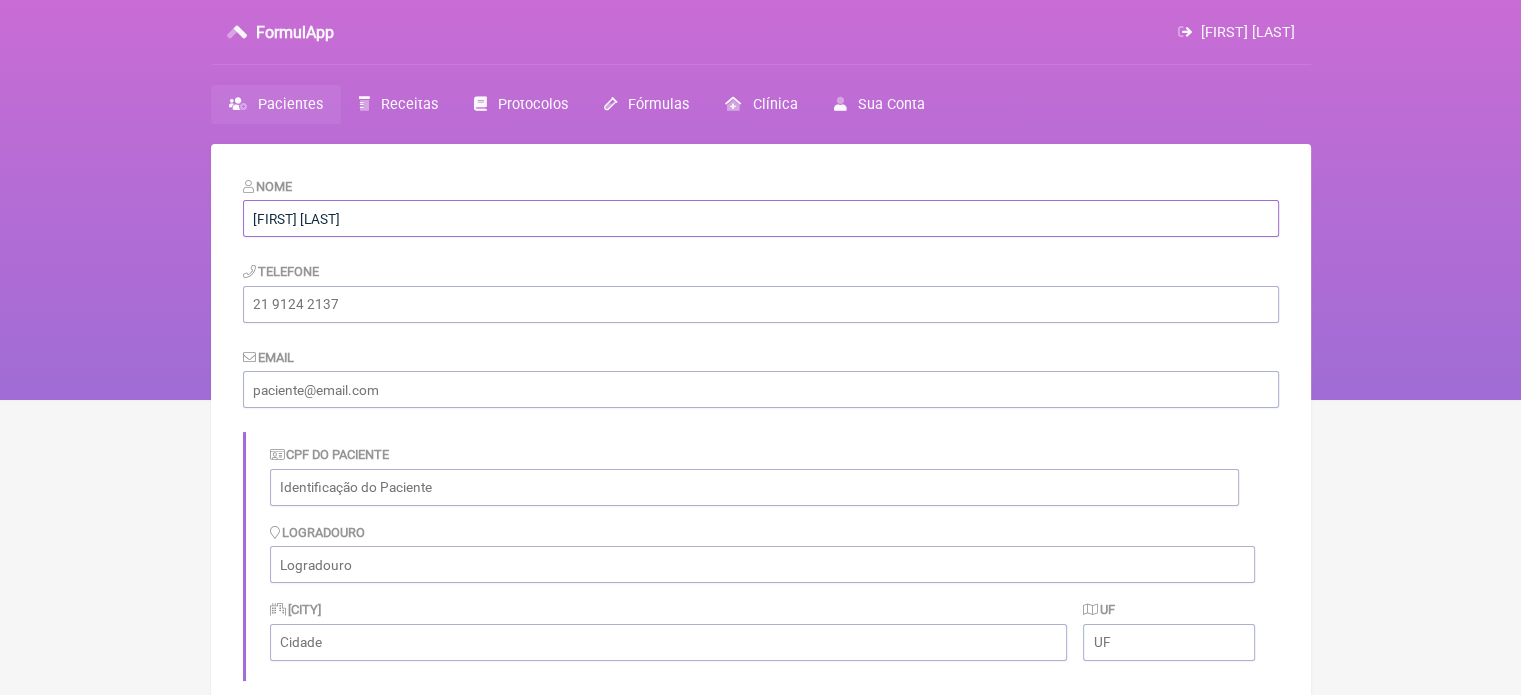 type on "[FIRST] [LAST]" 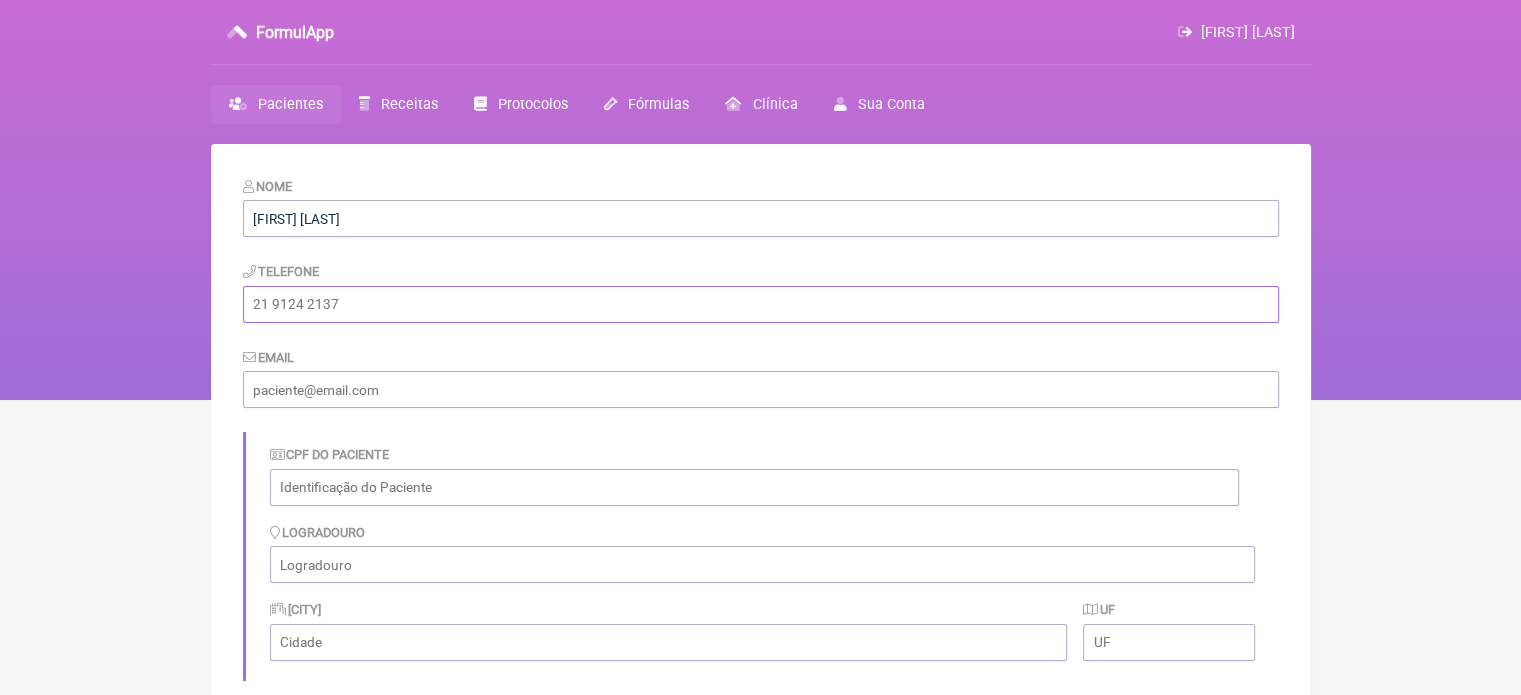 click at bounding box center (761, 304) 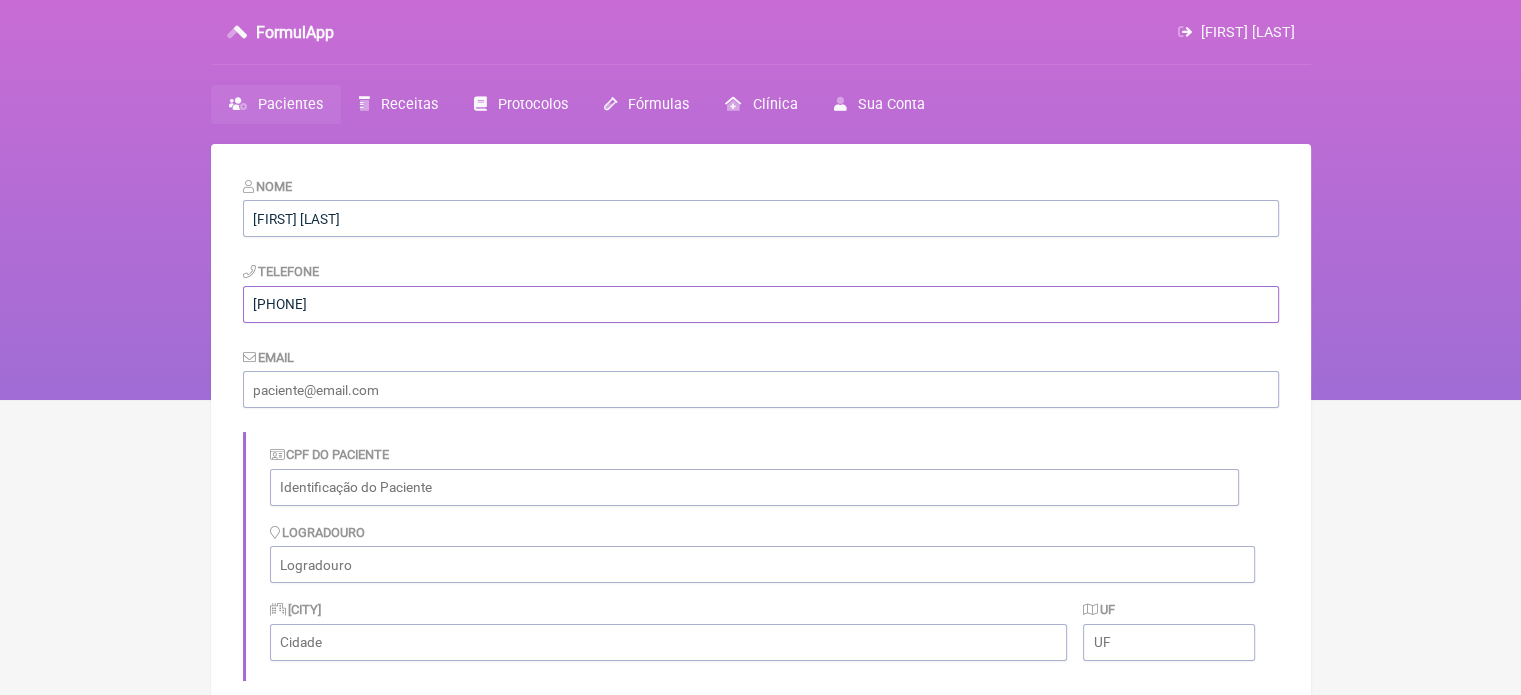 type on "[PHONE]" 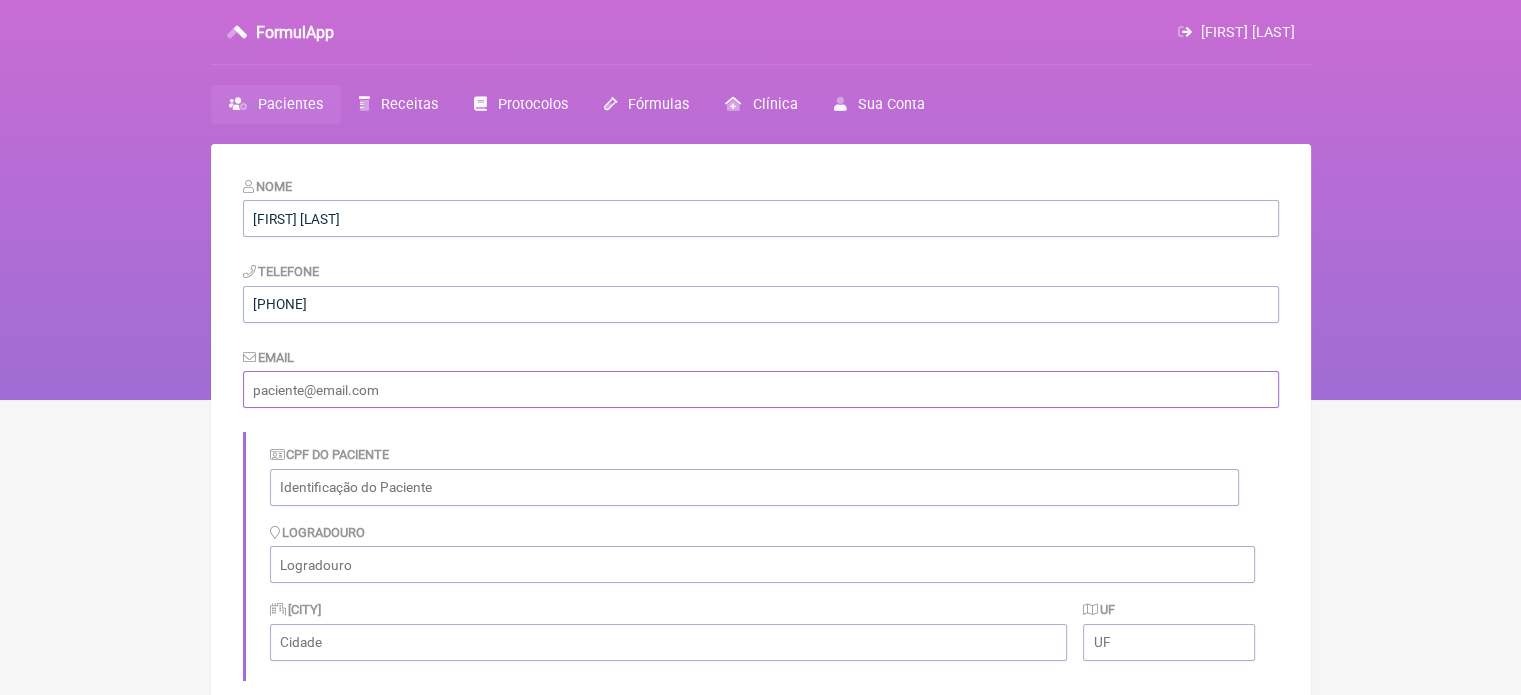 click at bounding box center (761, 389) 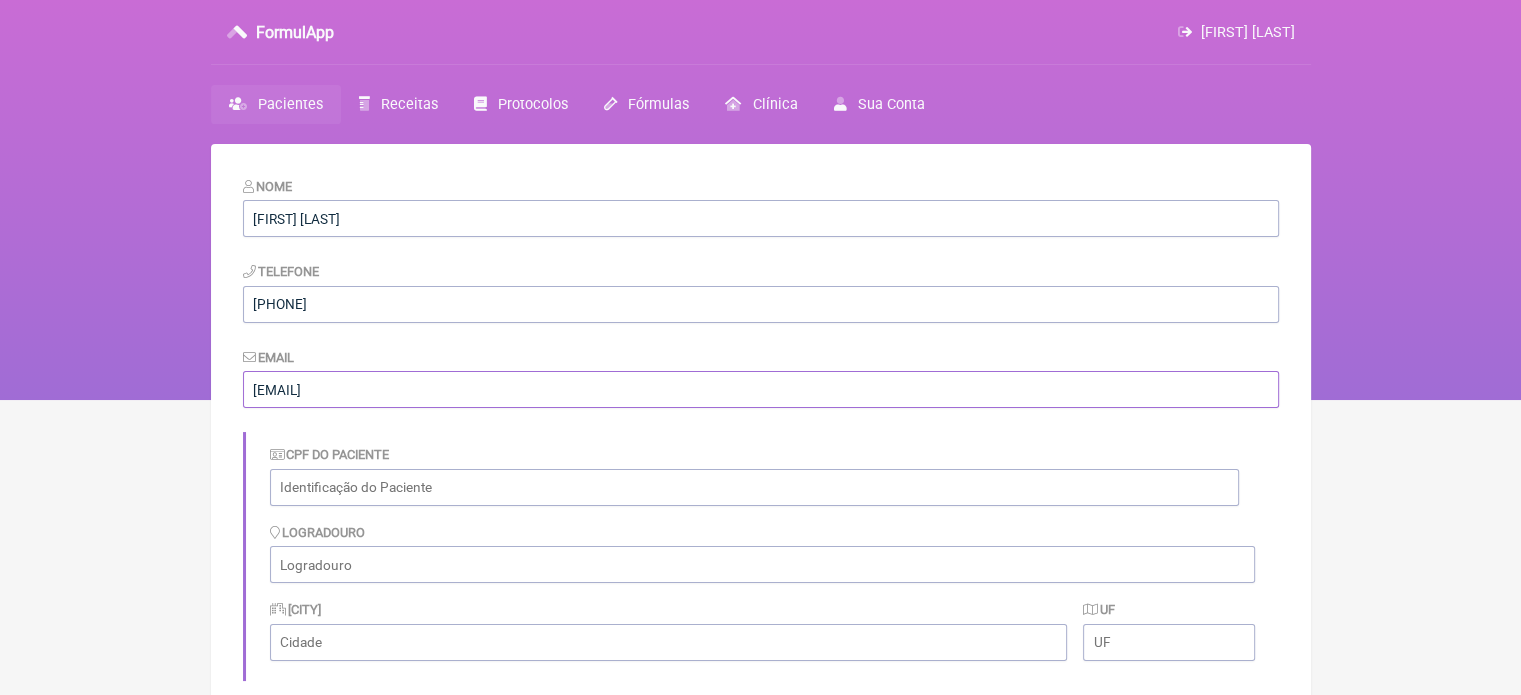 type on "[EMAIL]" 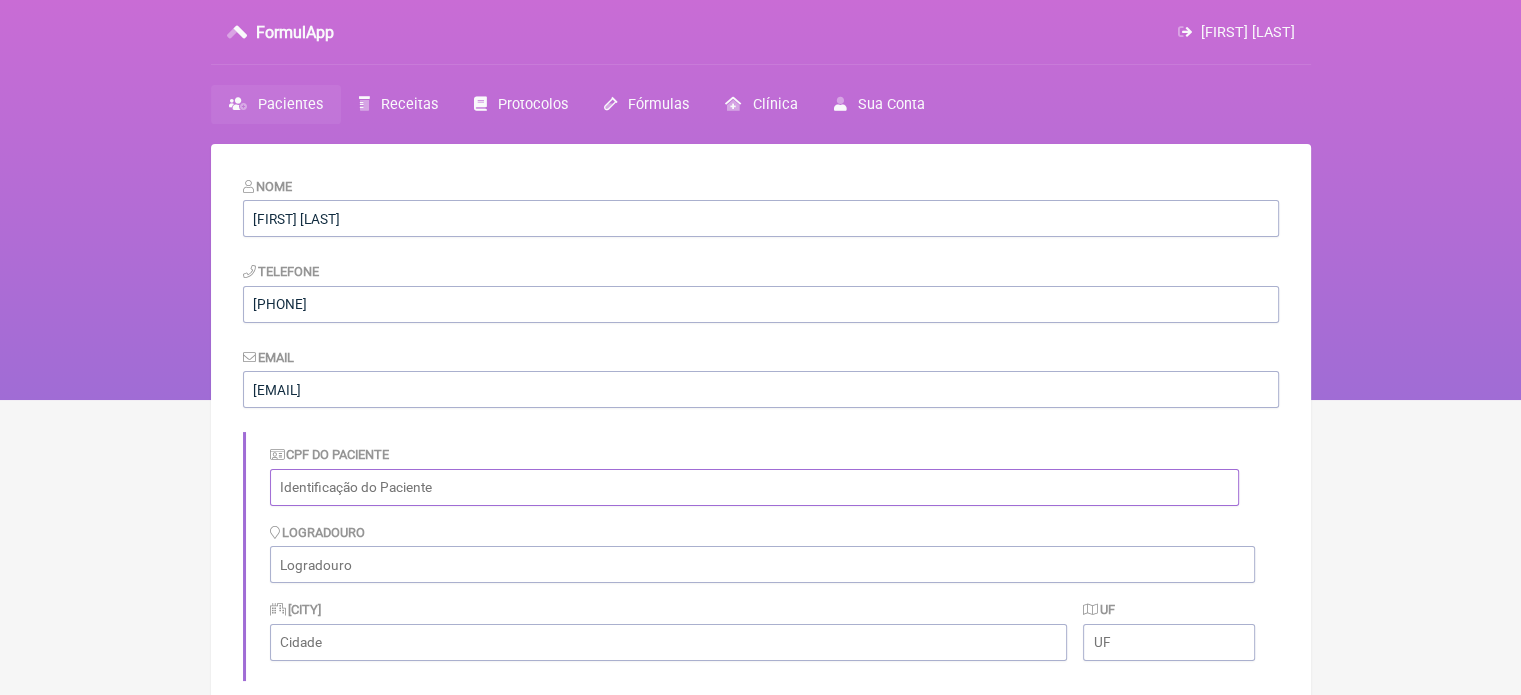click at bounding box center (754, 487) 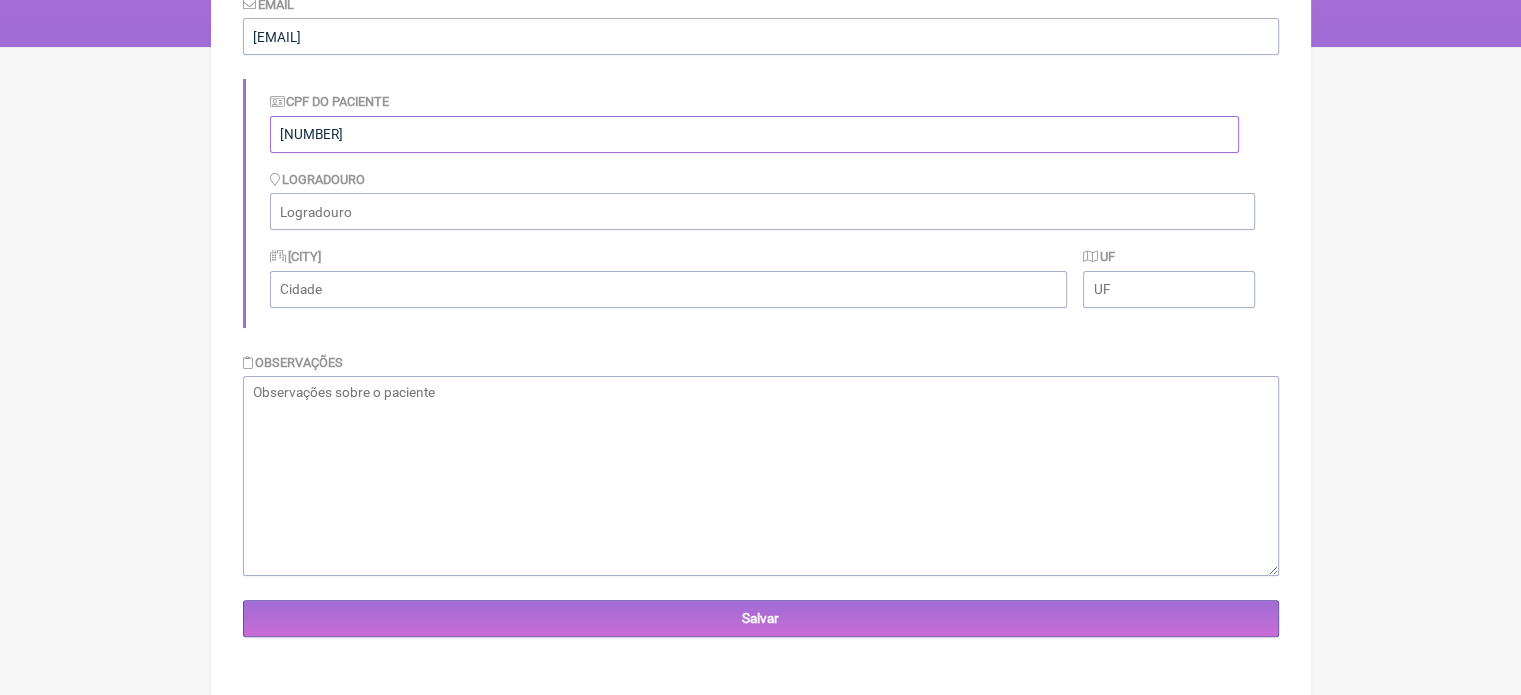 scroll, scrollTop: 359, scrollLeft: 0, axis: vertical 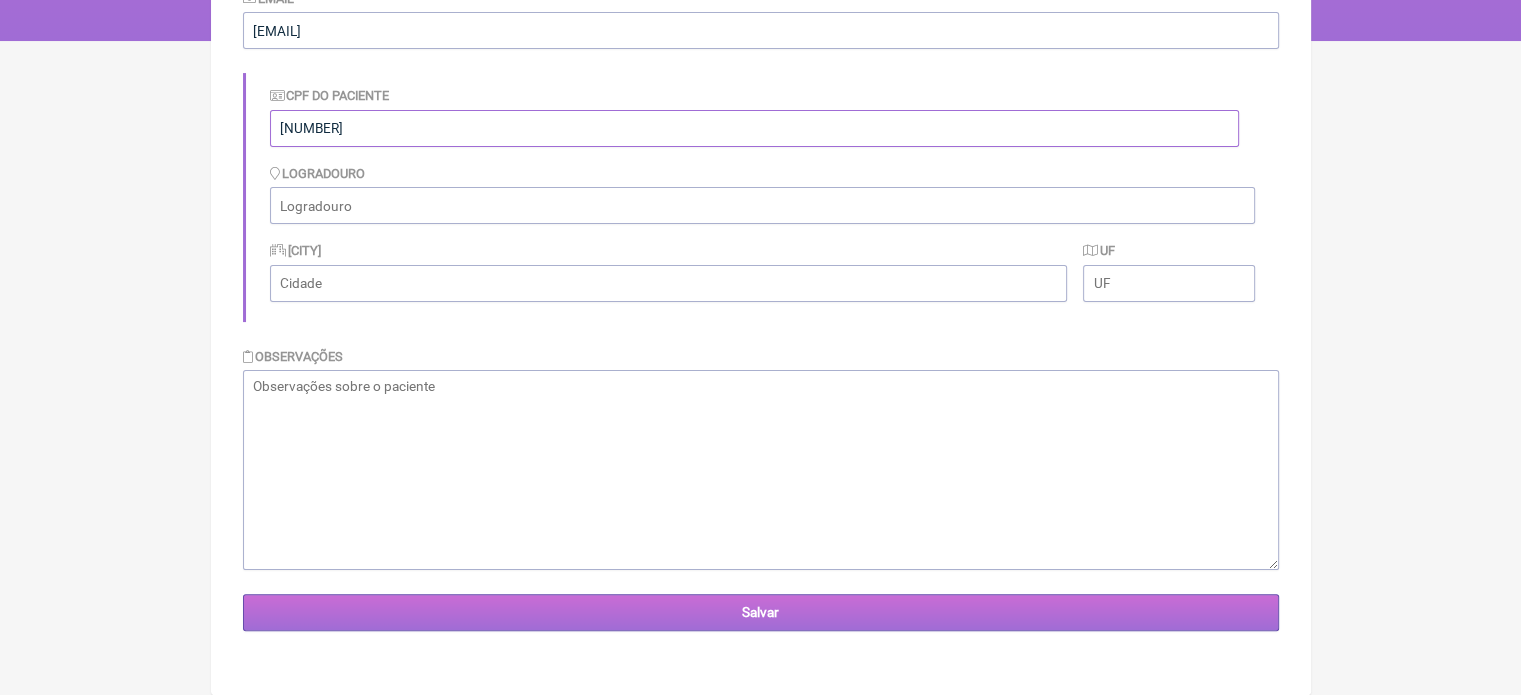 type on "[NUMBER]" 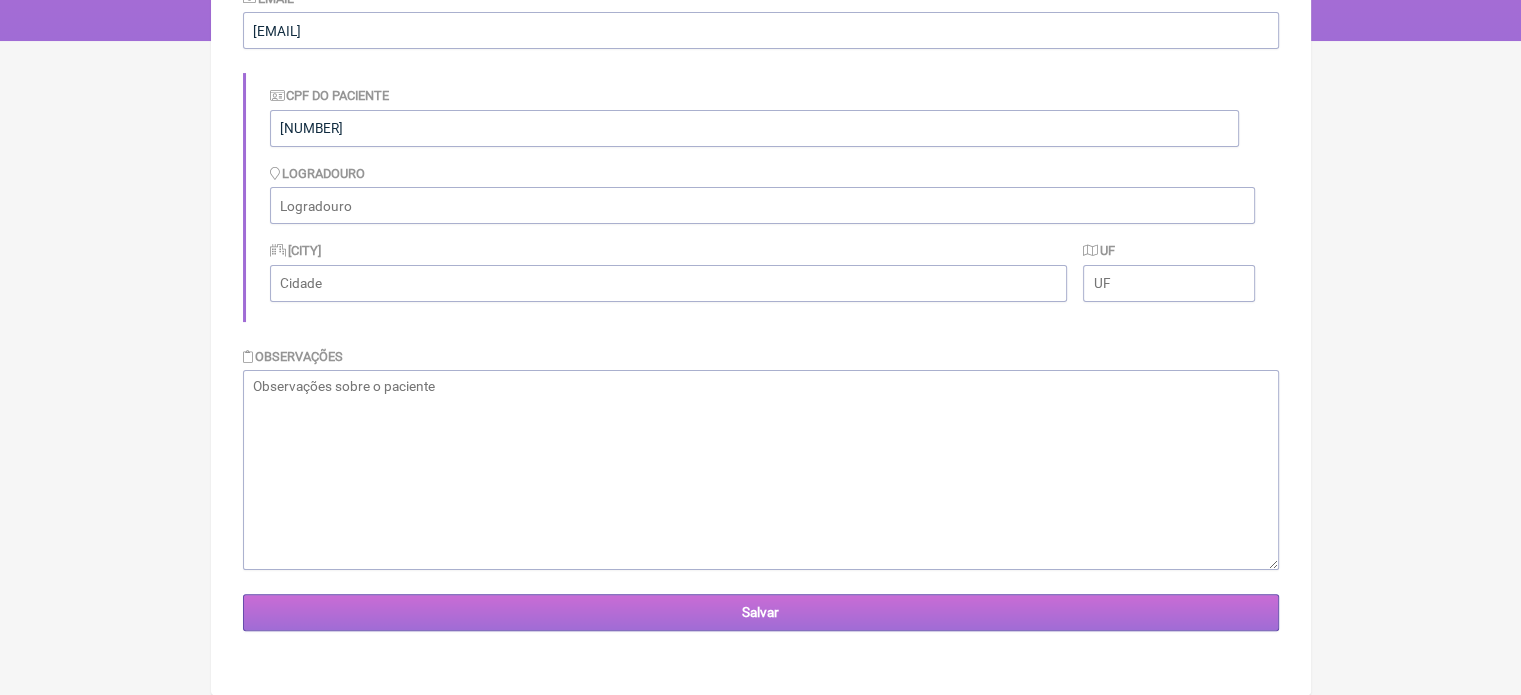 click on "Salvar" at bounding box center [761, 612] 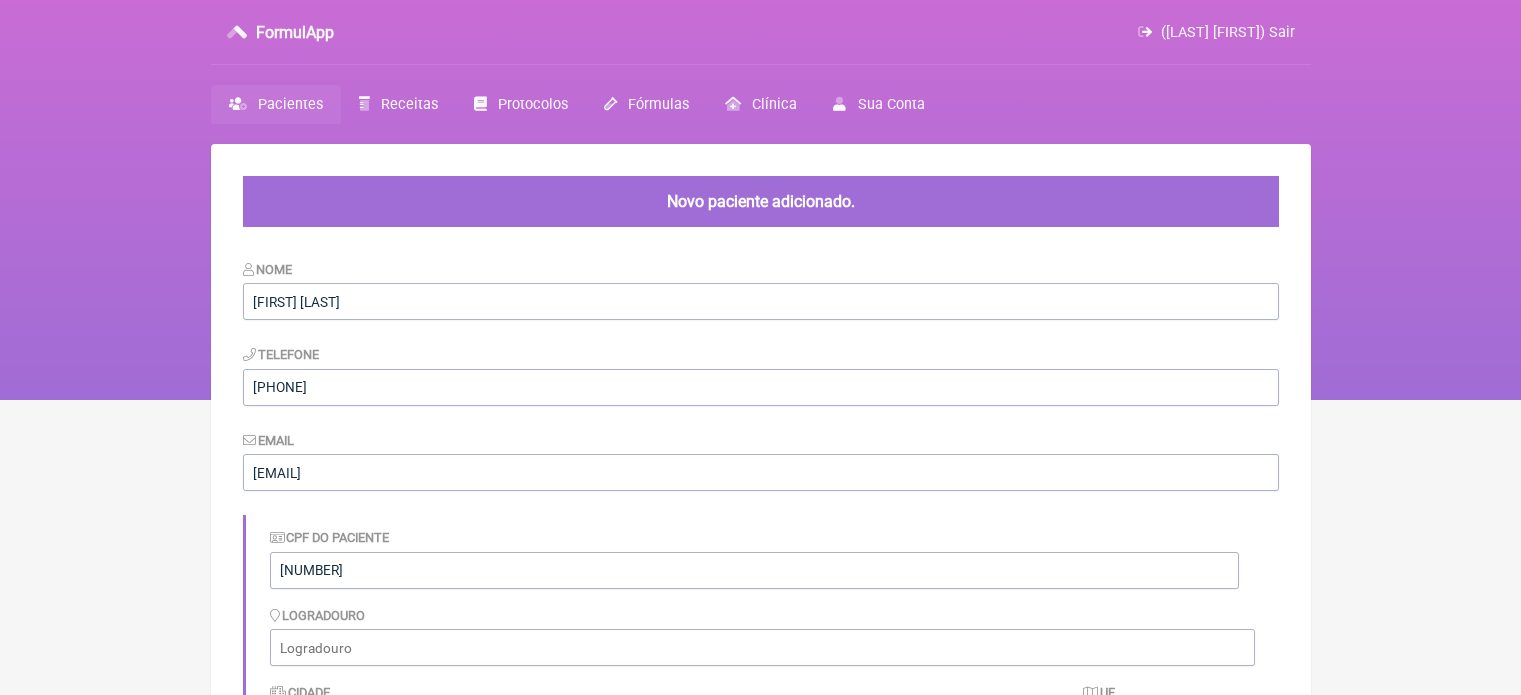 scroll, scrollTop: 0, scrollLeft: 0, axis: both 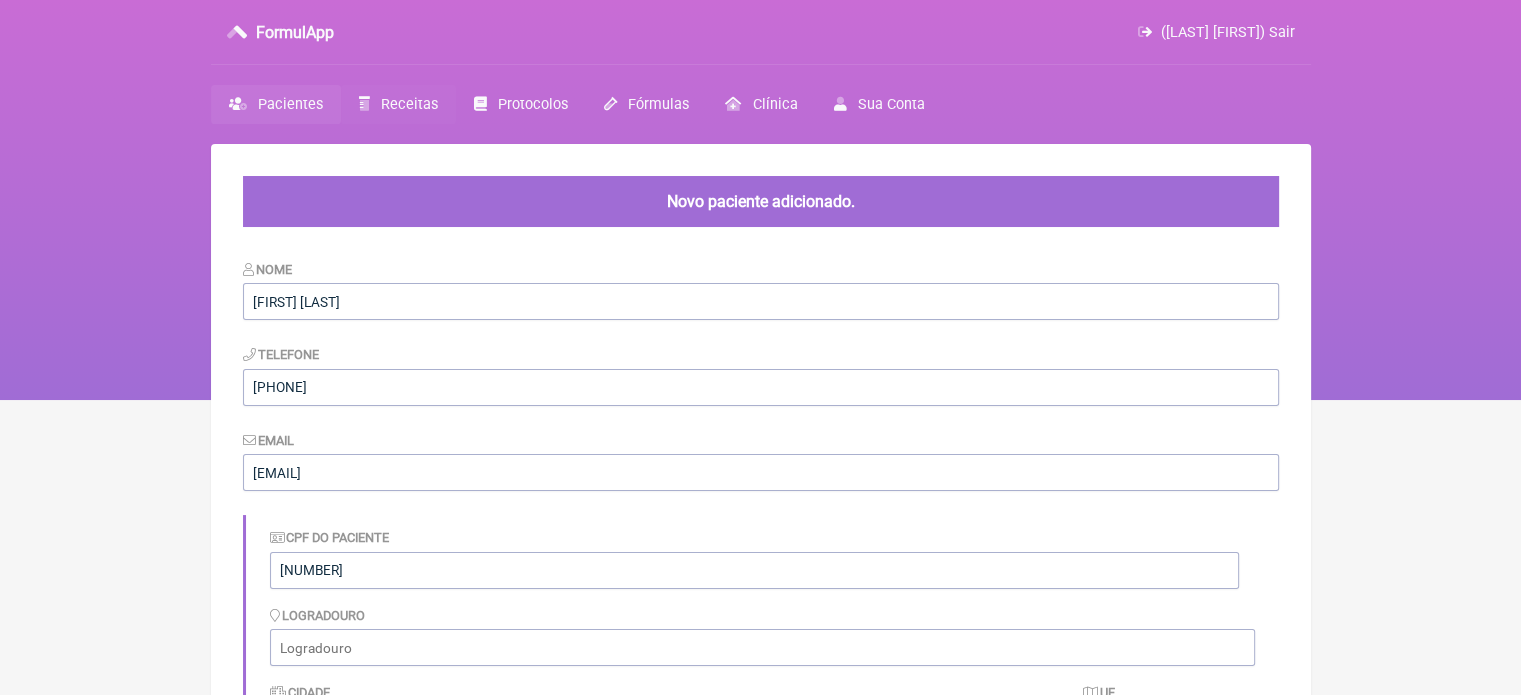 click on "Receitas" at bounding box center [409, 104] 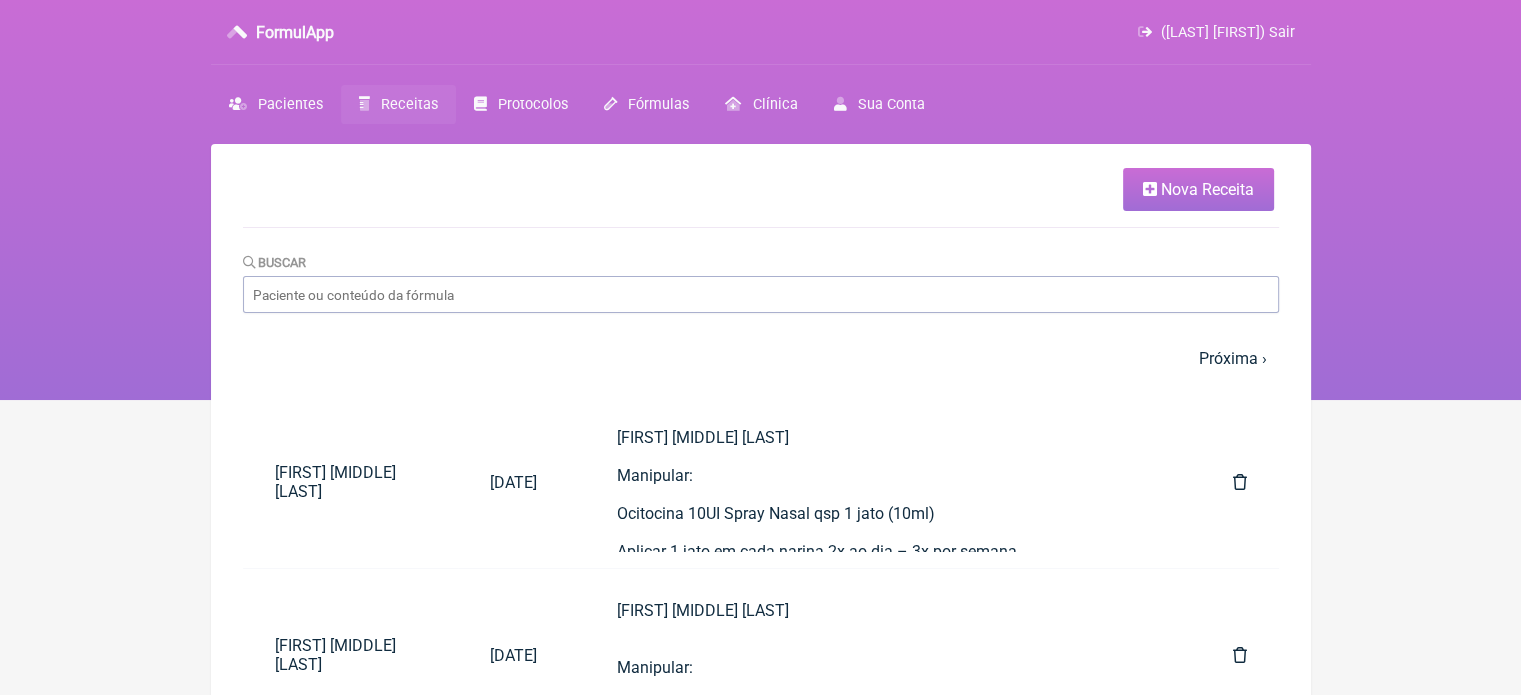 click on "Nova Receita" at bounding box center (1207, 189) 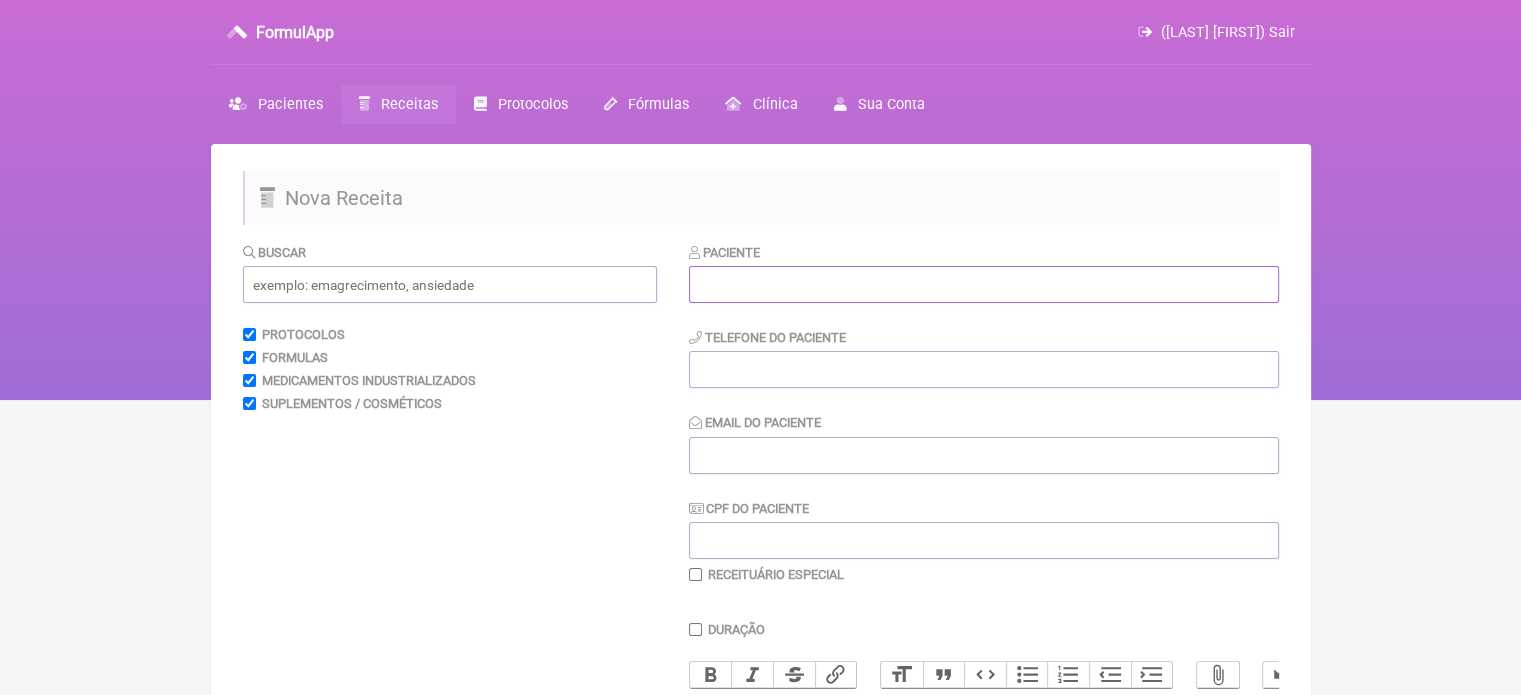 click at bounding box center (984, 284) 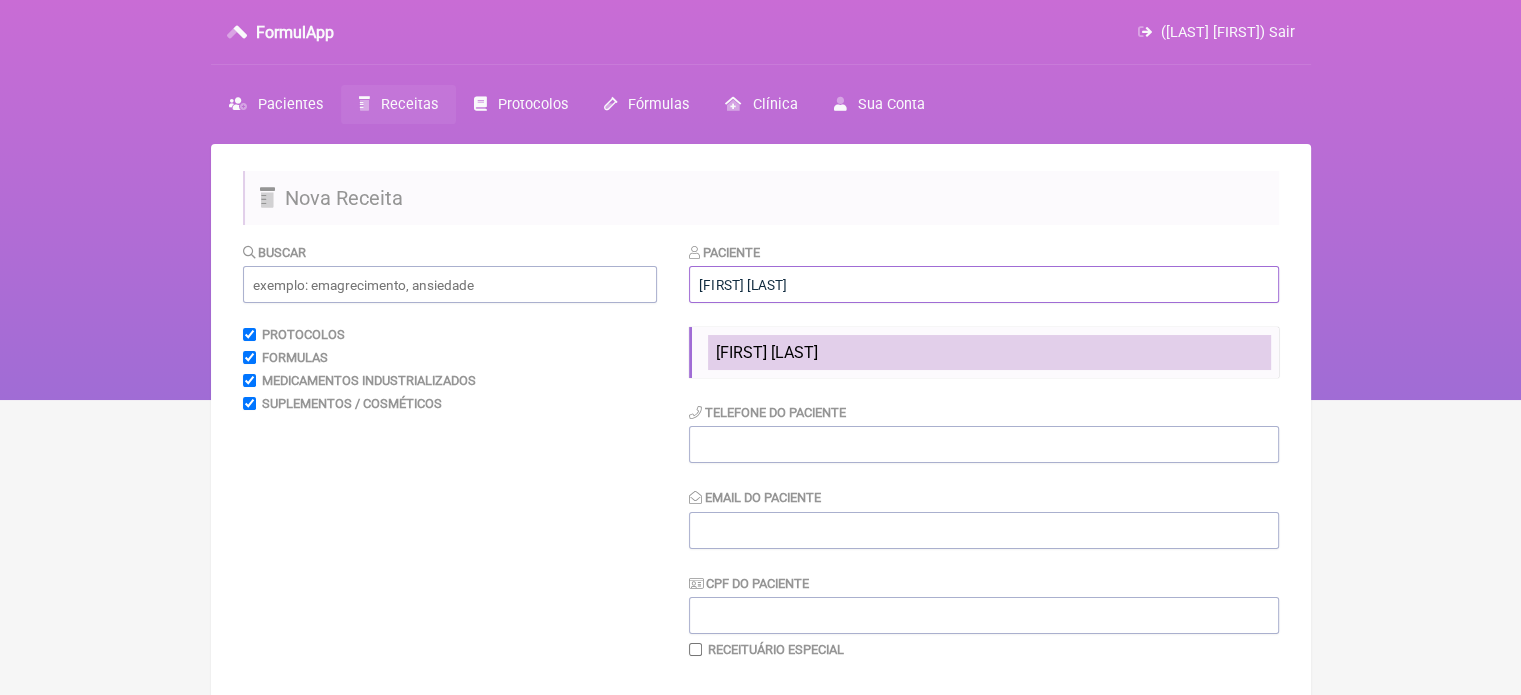 type on "[FIRST] [LAST]" 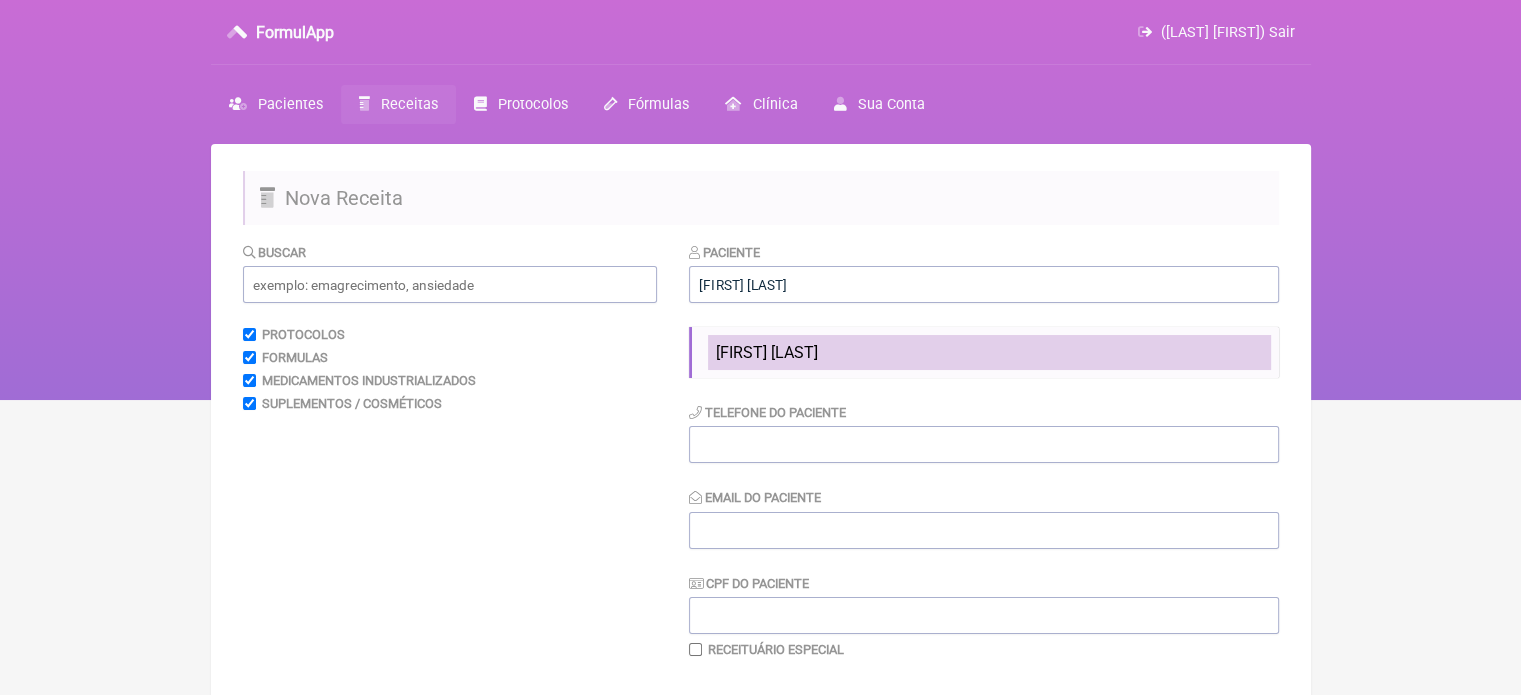 click on "[FIRST] [LAST]" at bounding box center [989, 352] 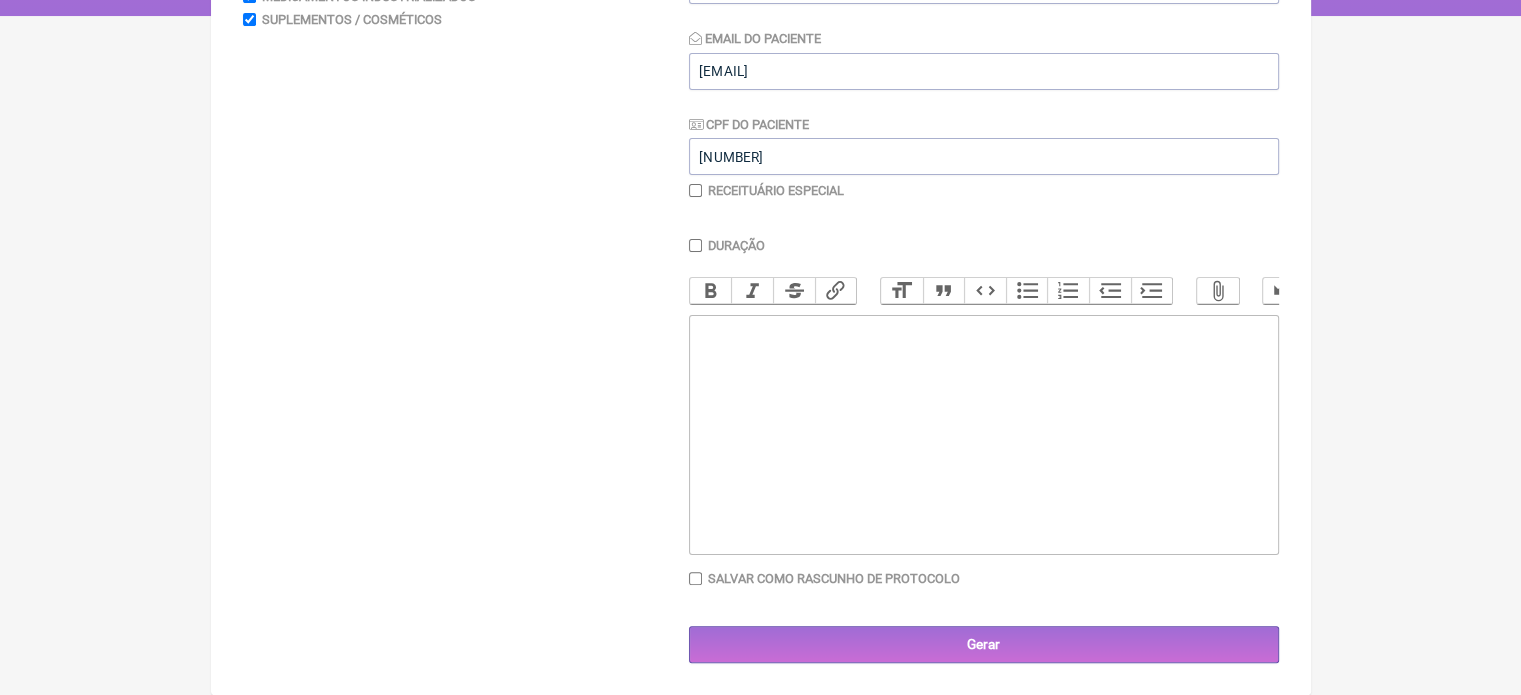 scroll, scrollTop: 399, scrollLeft: 0, axis: vertical 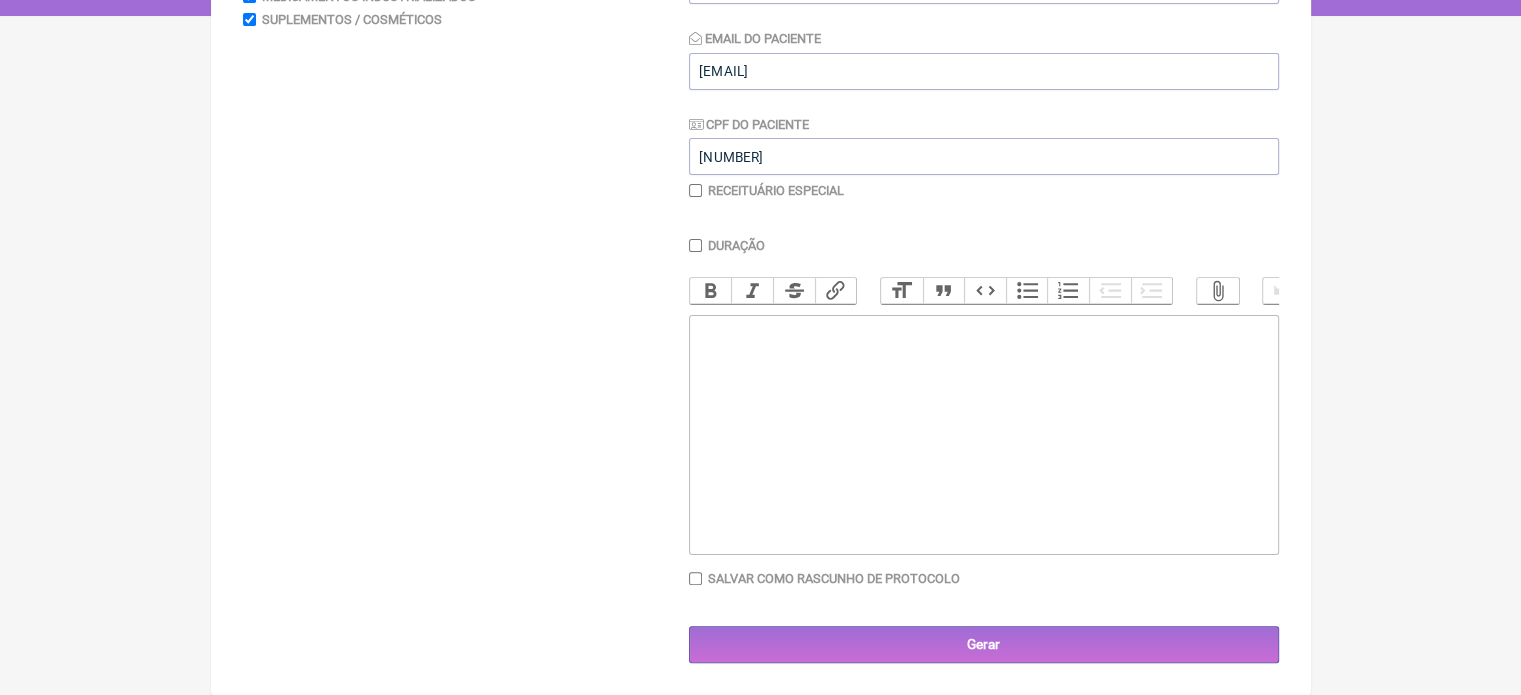 type 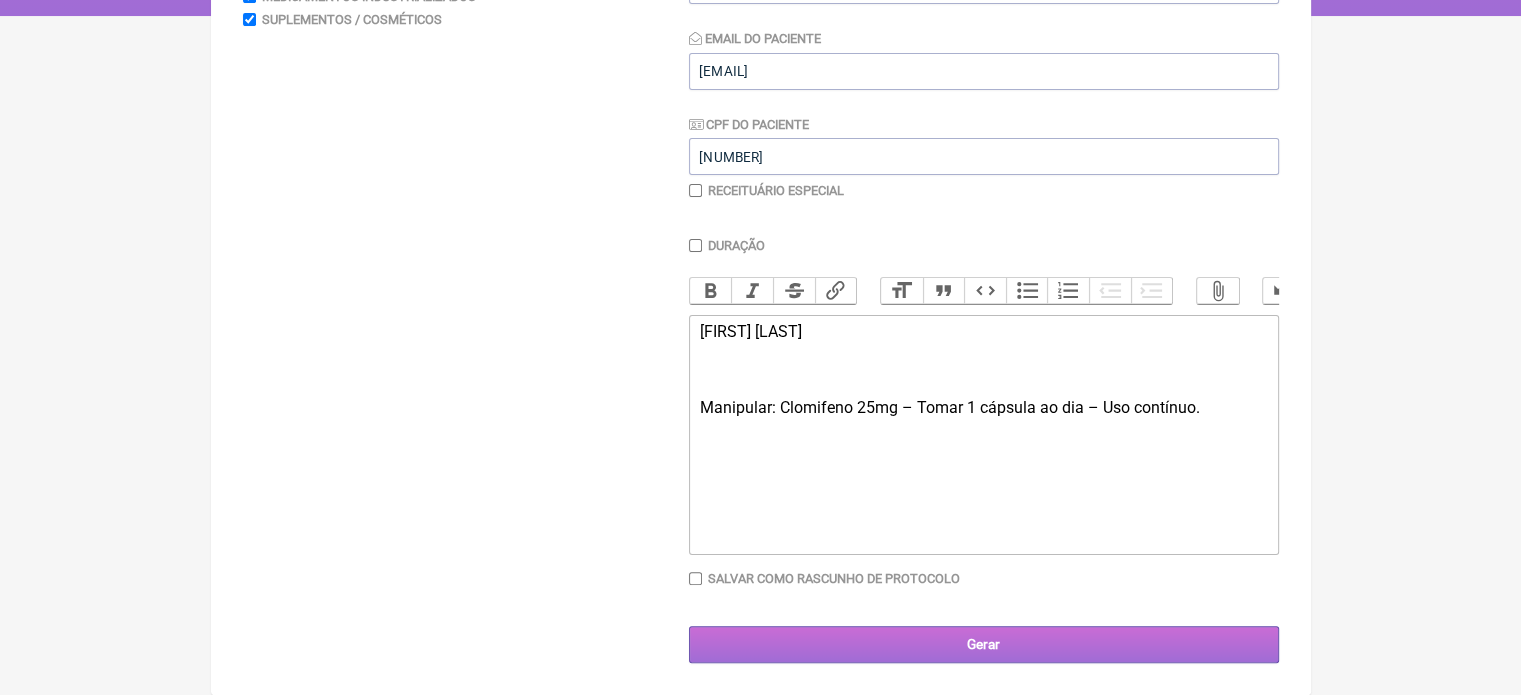 click on "Gerar" at bounding box center [984, 644] 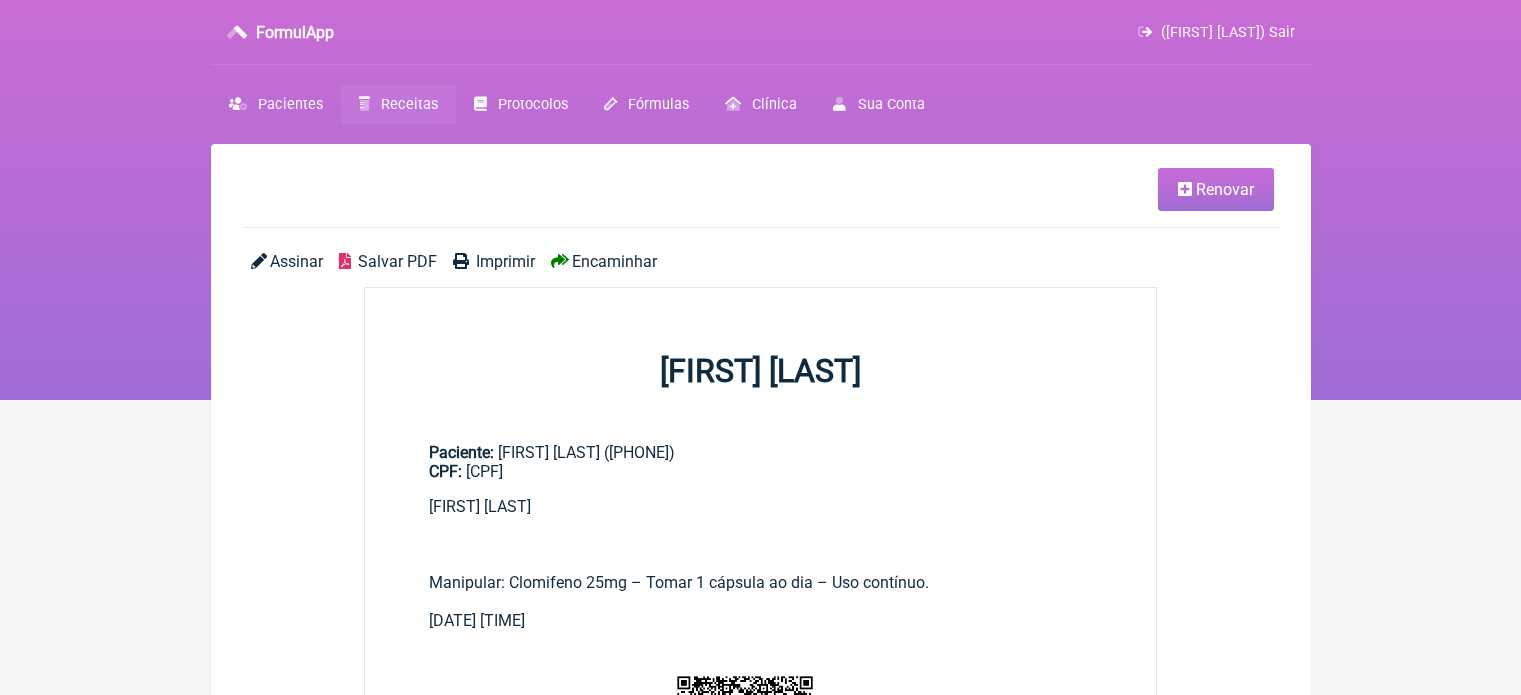 scroll, scrollTop: 0, scrollLeft: 0, axis: both 